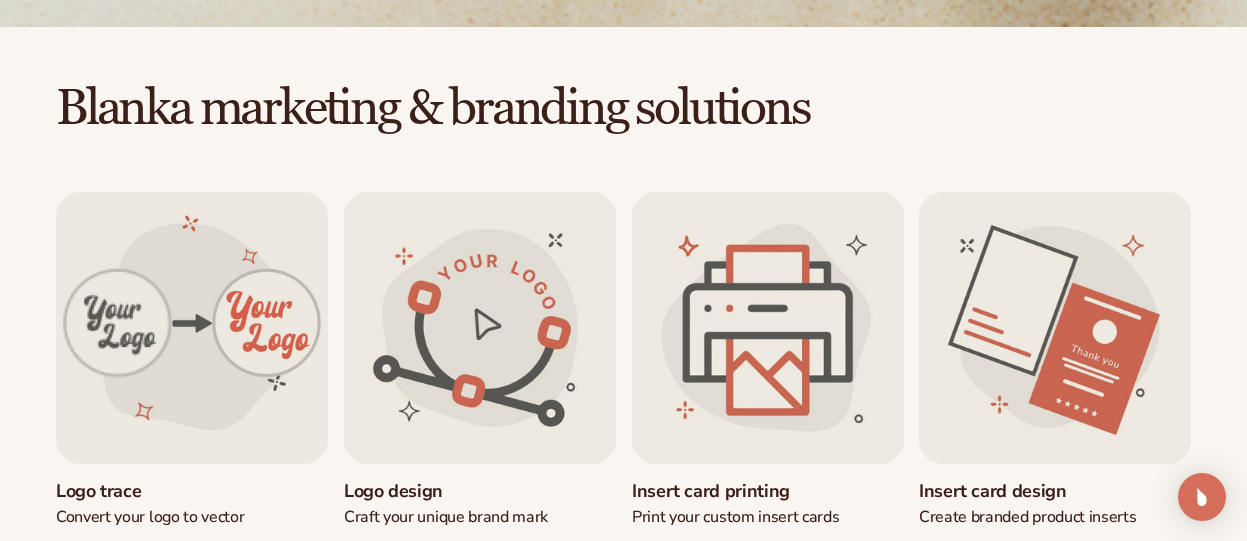 scroll, scrollTop: 600, scrollLeft: 0, axis: vertical 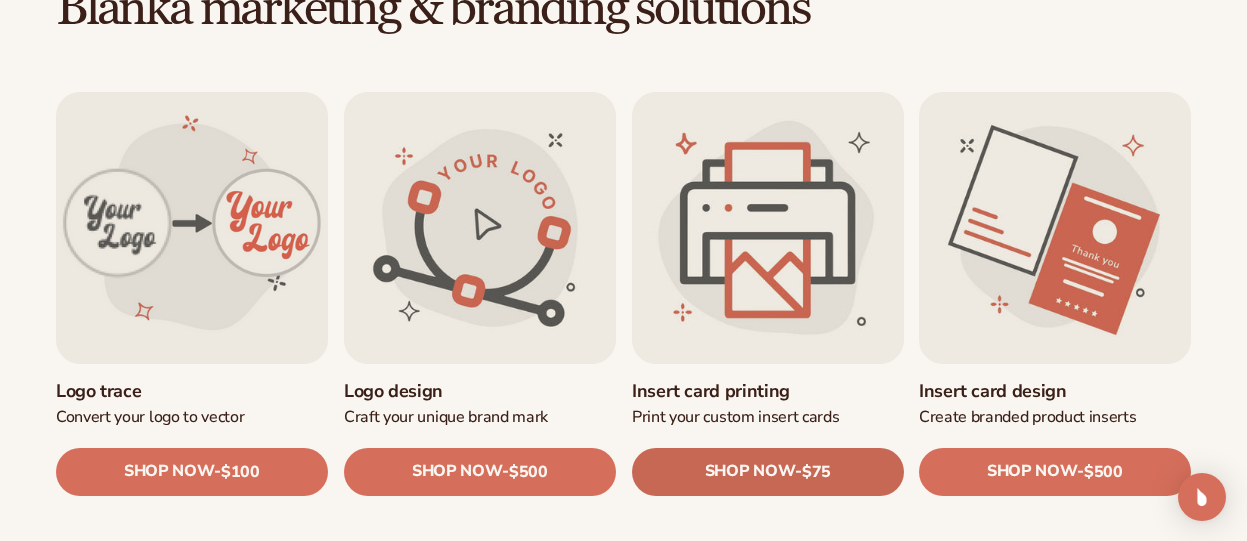 click on "SHOP NOW" at bounding box center (749, 471) 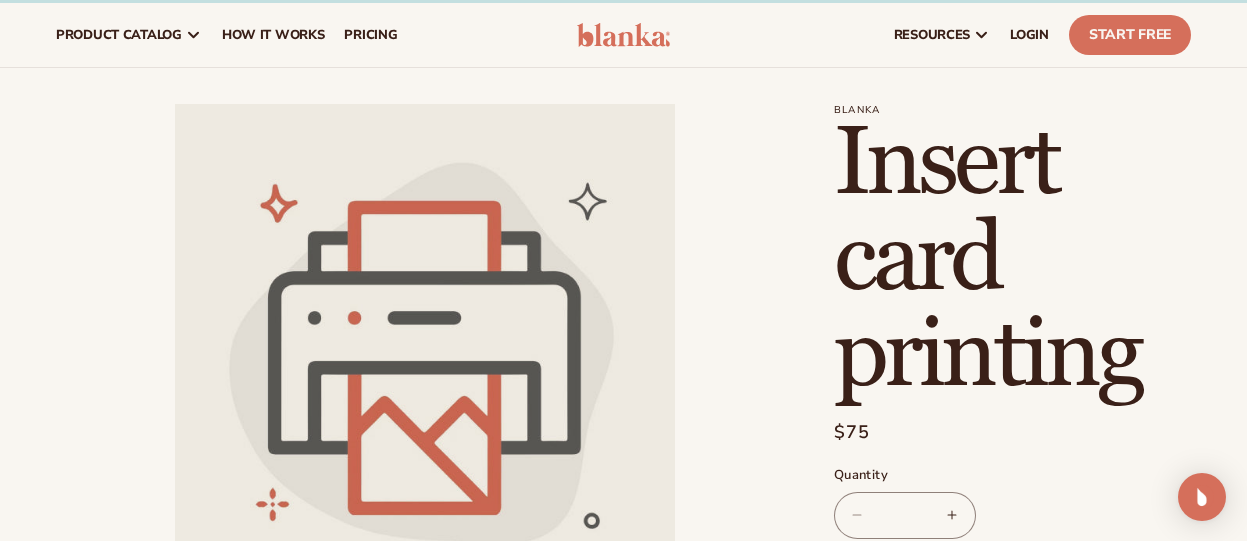 scroll, scrollTop: 0, scrollLeft: 0, axis: both 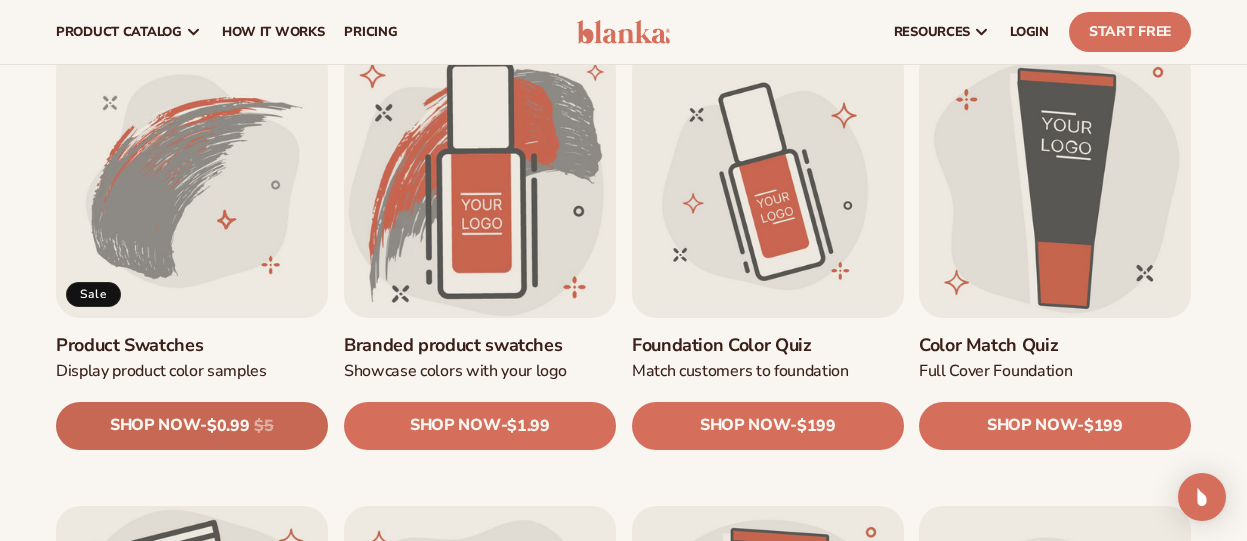 click on "SHOP NOW
-
Regular price
$0.99
Sale price
$0.99
Regular price
$5
Unit price
/
per" at bounding box center (192, 426) 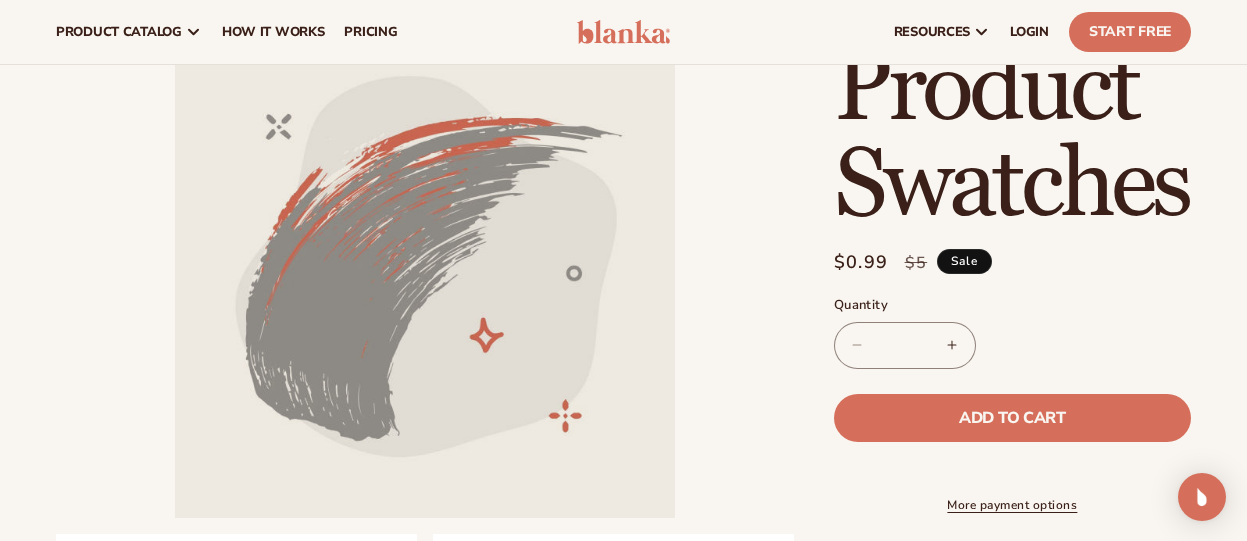 scroll, scrollTop: 0, scrollLeft: 0, axis: both 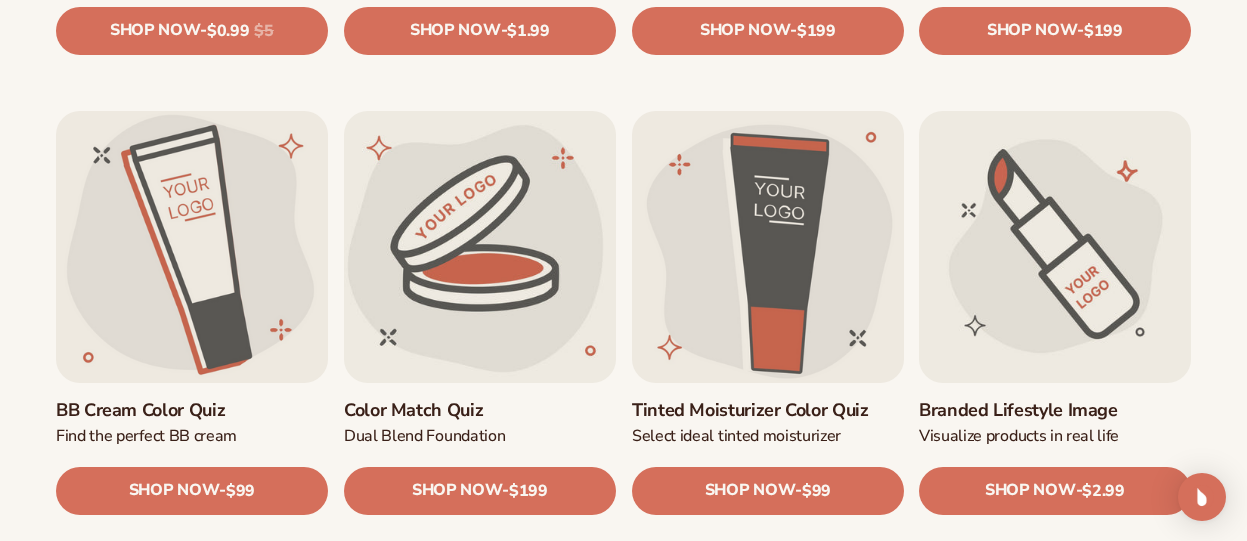 click on "Branded Lifestyle Image" at bounding box center (1055, 410) 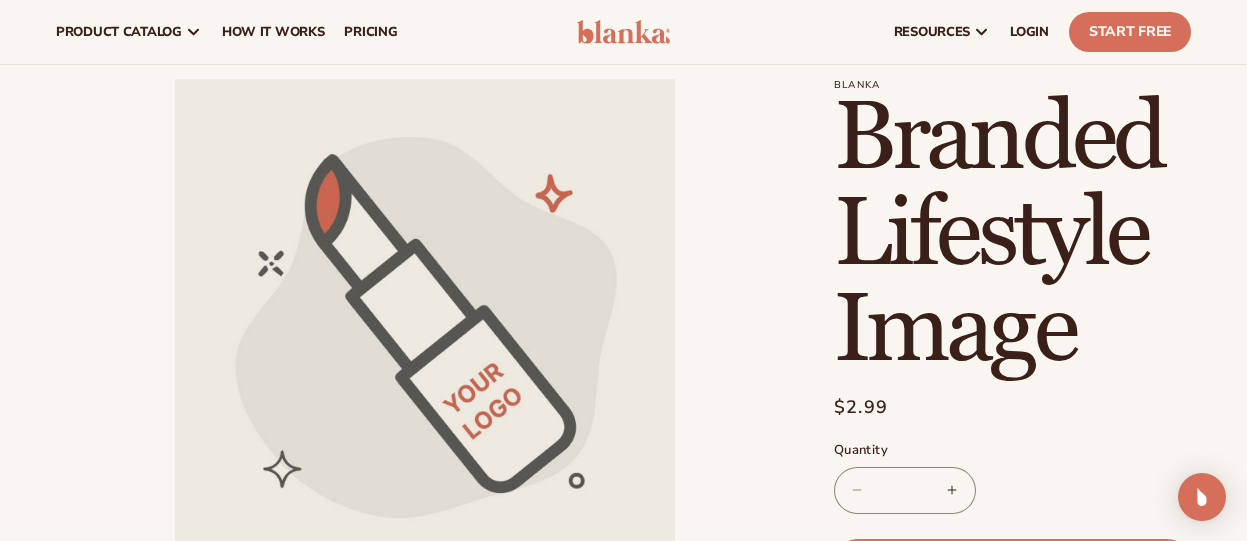 scroll, scrollTop: 0, scrollLeft: 0, axis: both 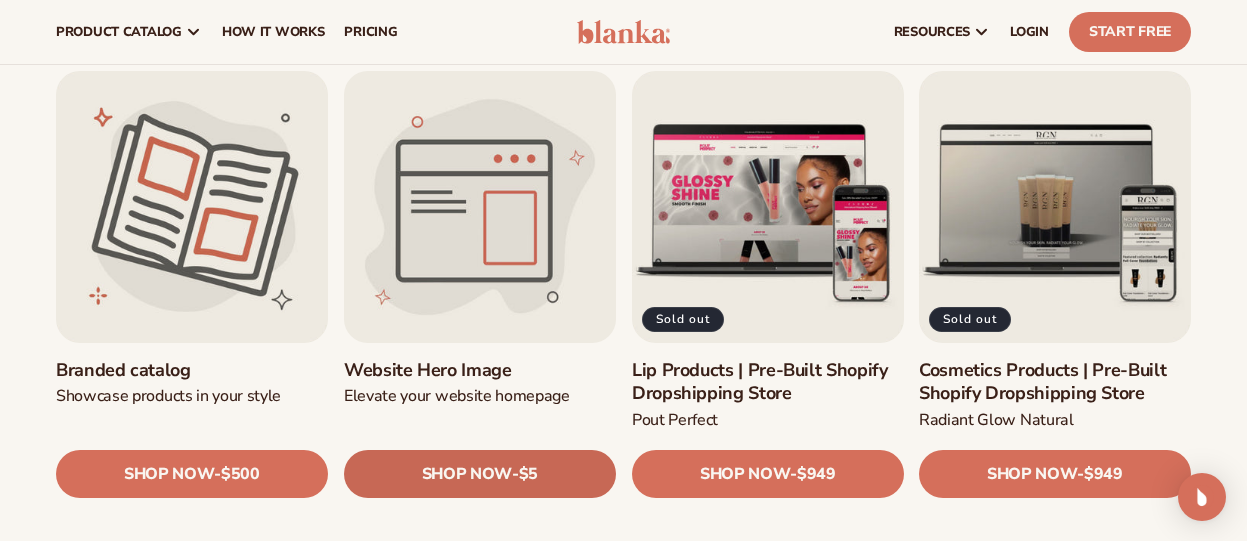click on "SHOP NOW" at bounding box center [466, 474] 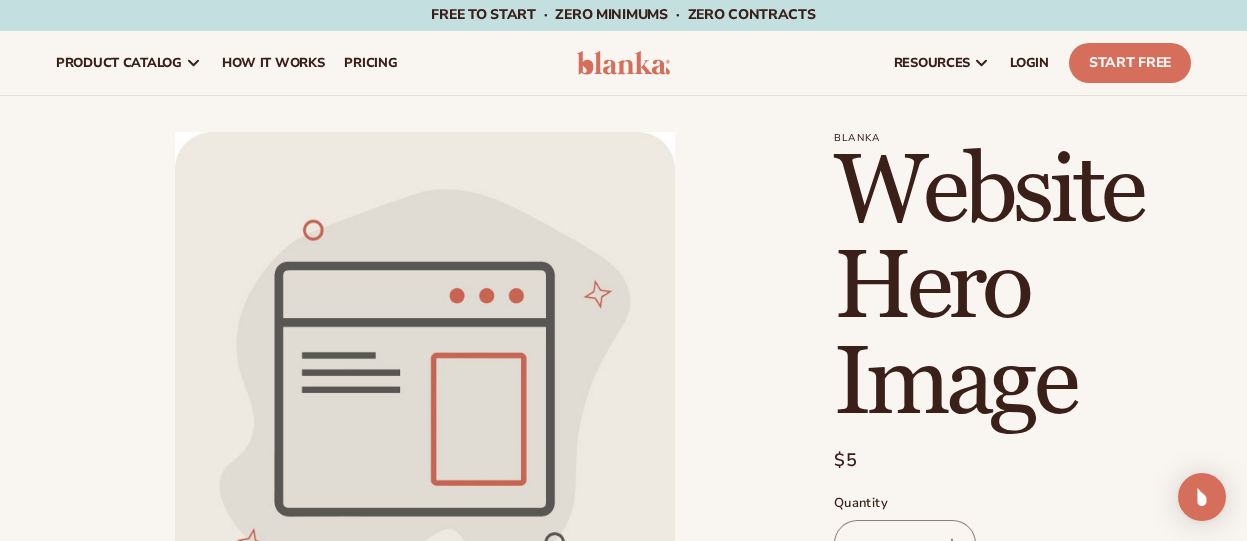 scroll, scrollTop: 0, scrollLeft: 0, axis: both 